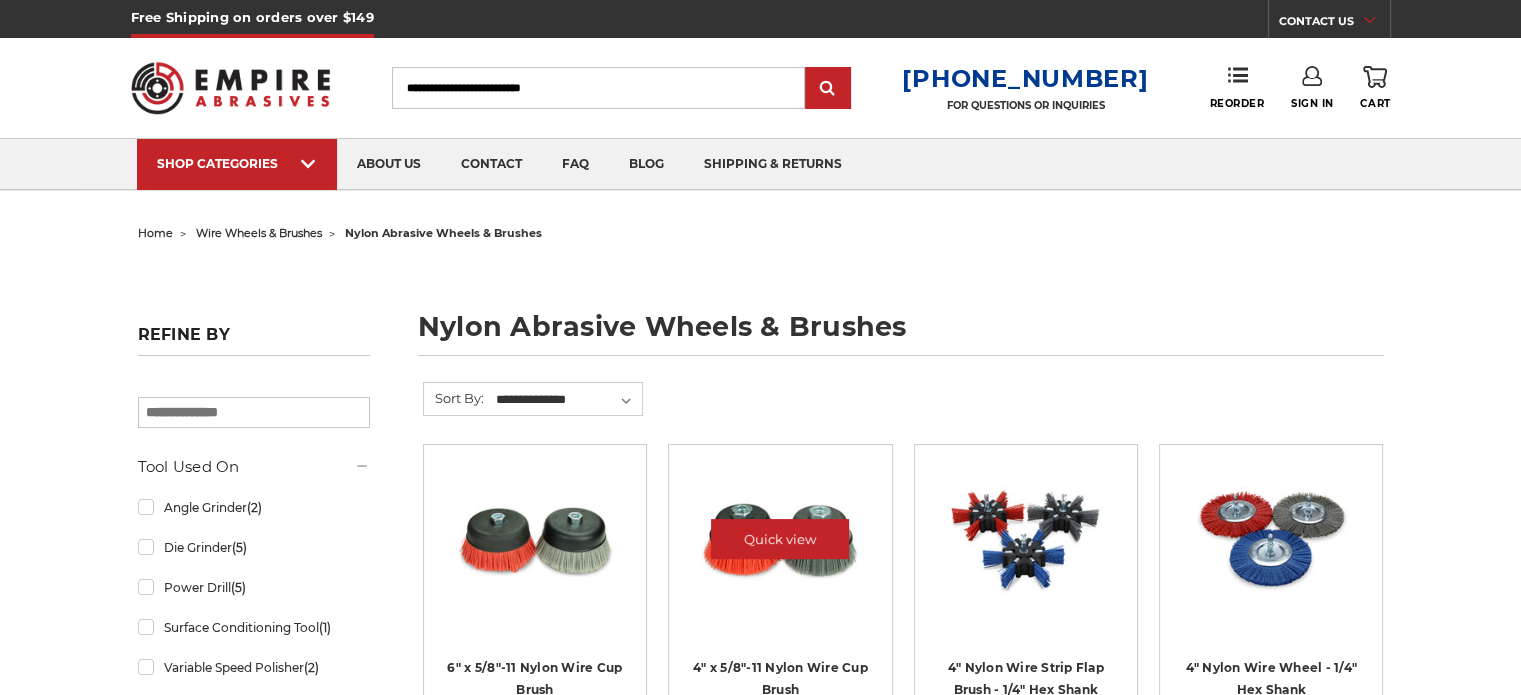 scroll, scrollTop: 100, scrollLeft: 0, axis: vertical 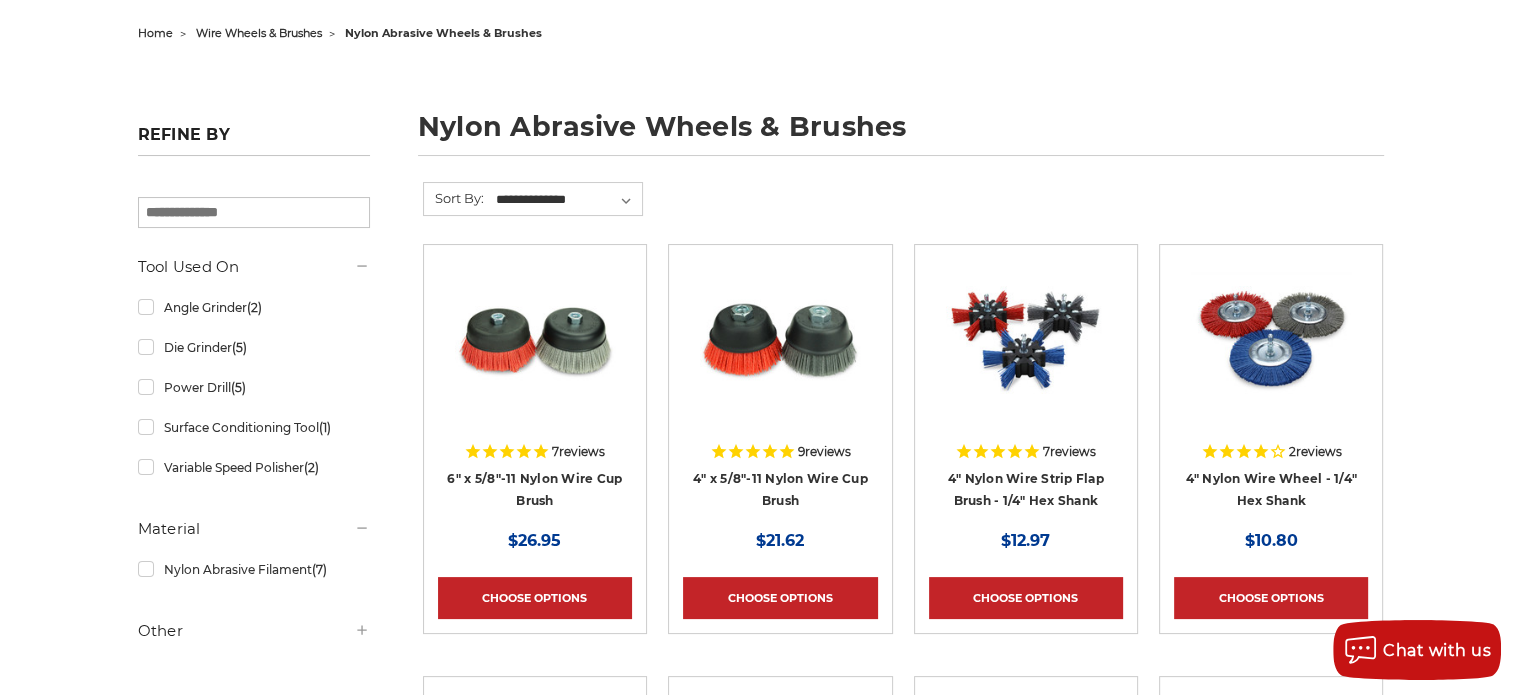 drag, startPoint x: 1183, startPoint y: 488, endPoint x: 1220, endPoint y: 487, distance: 37.01351 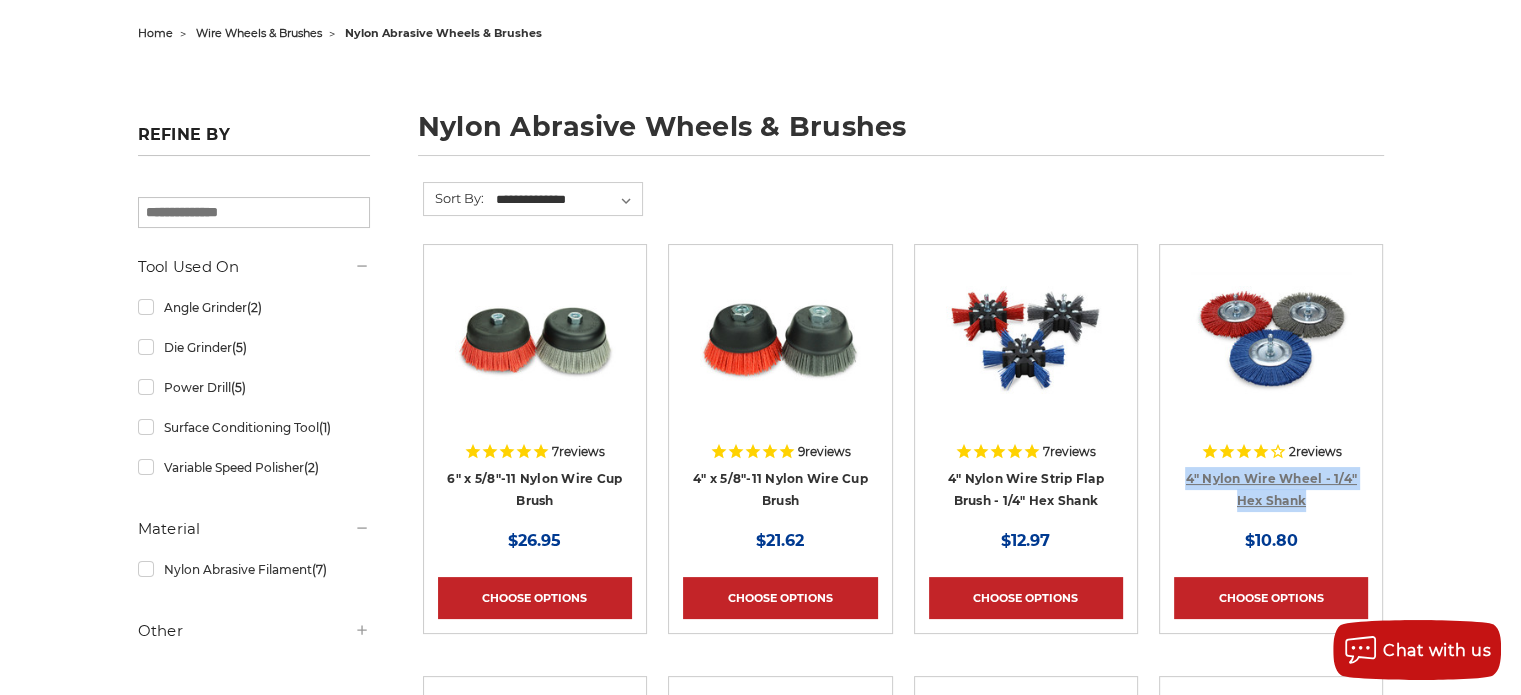 drag, startPoint x: 1321, startPoint y: 507, endPoint x: 1188, endPoint y: 469, distance: 138.32208 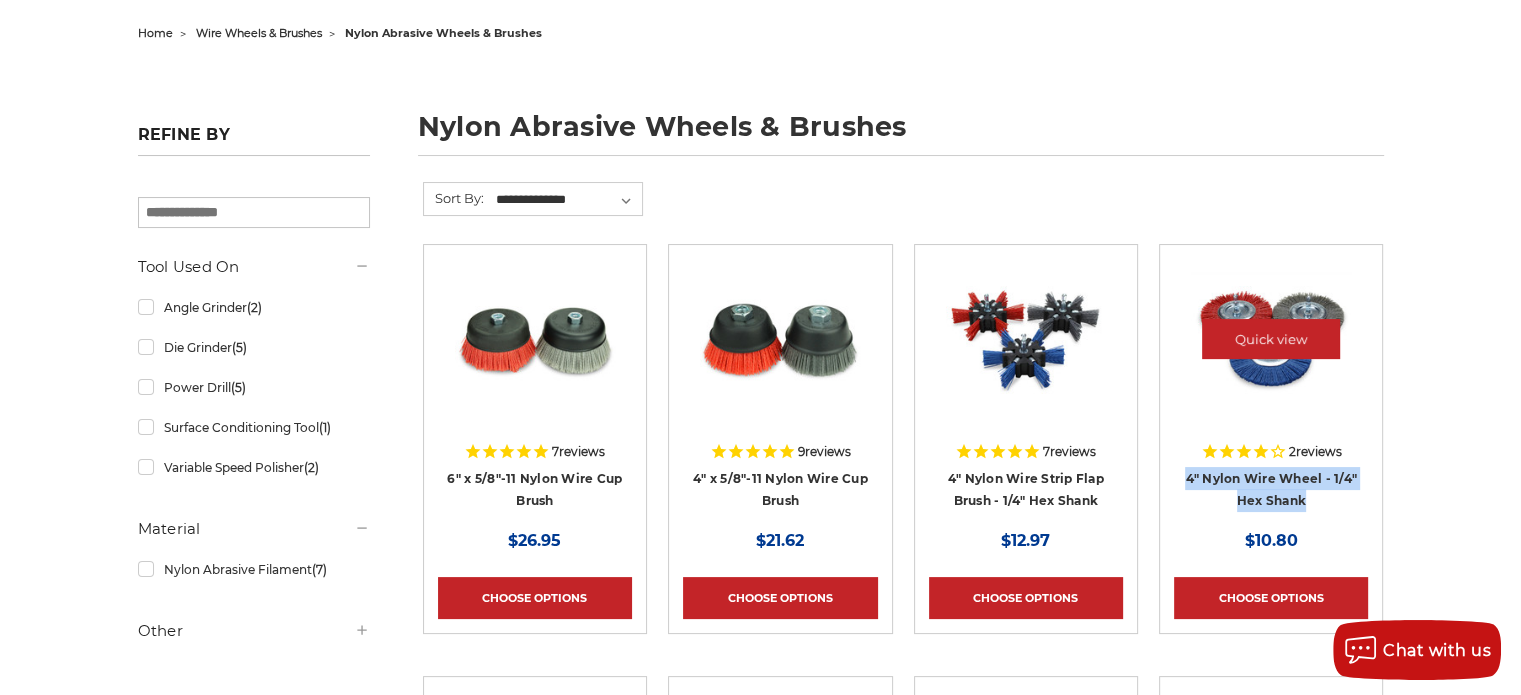 copy on "4" Nylon Wire Wheel - 1/4" Hex Shank" 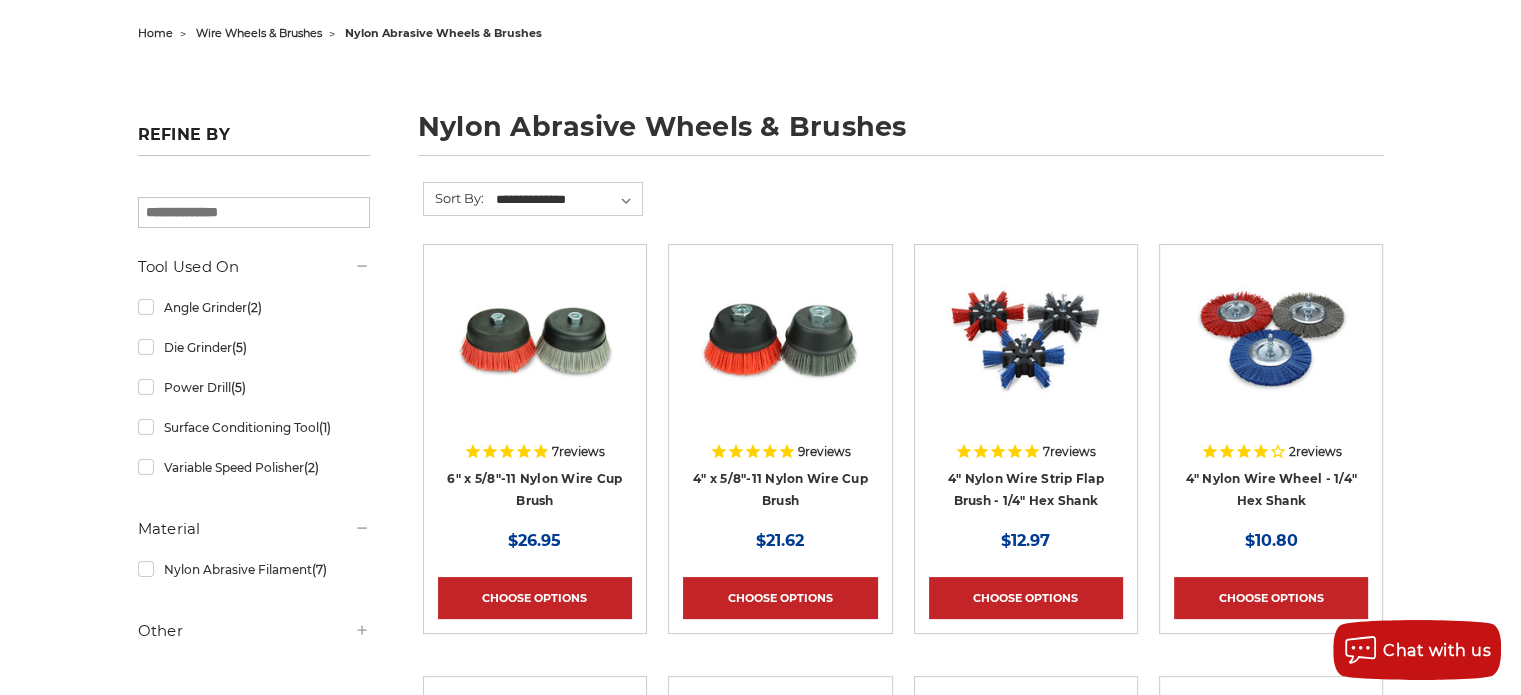 click on "**********" at bounding box center (903, 213) 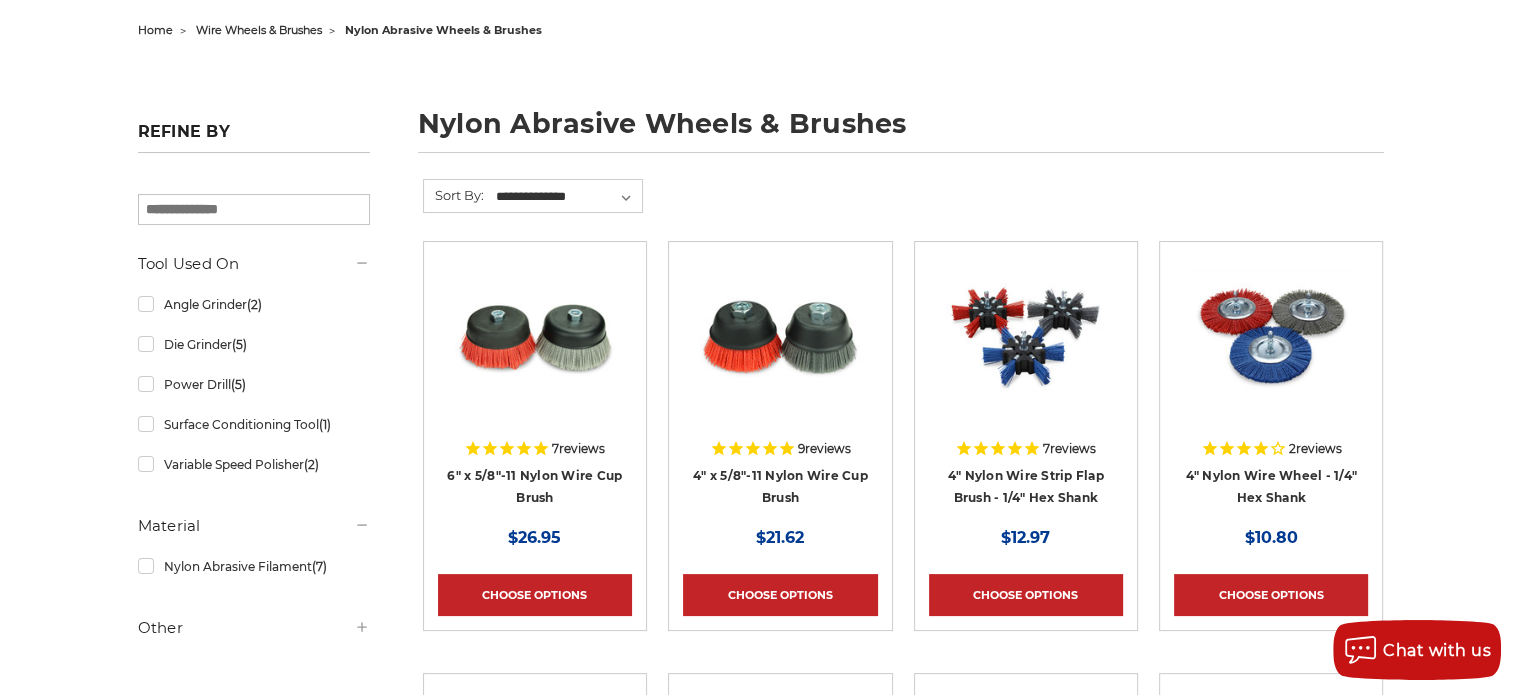 scroll, scrollTop: 300, scrollLeft: 0, axis: vertical 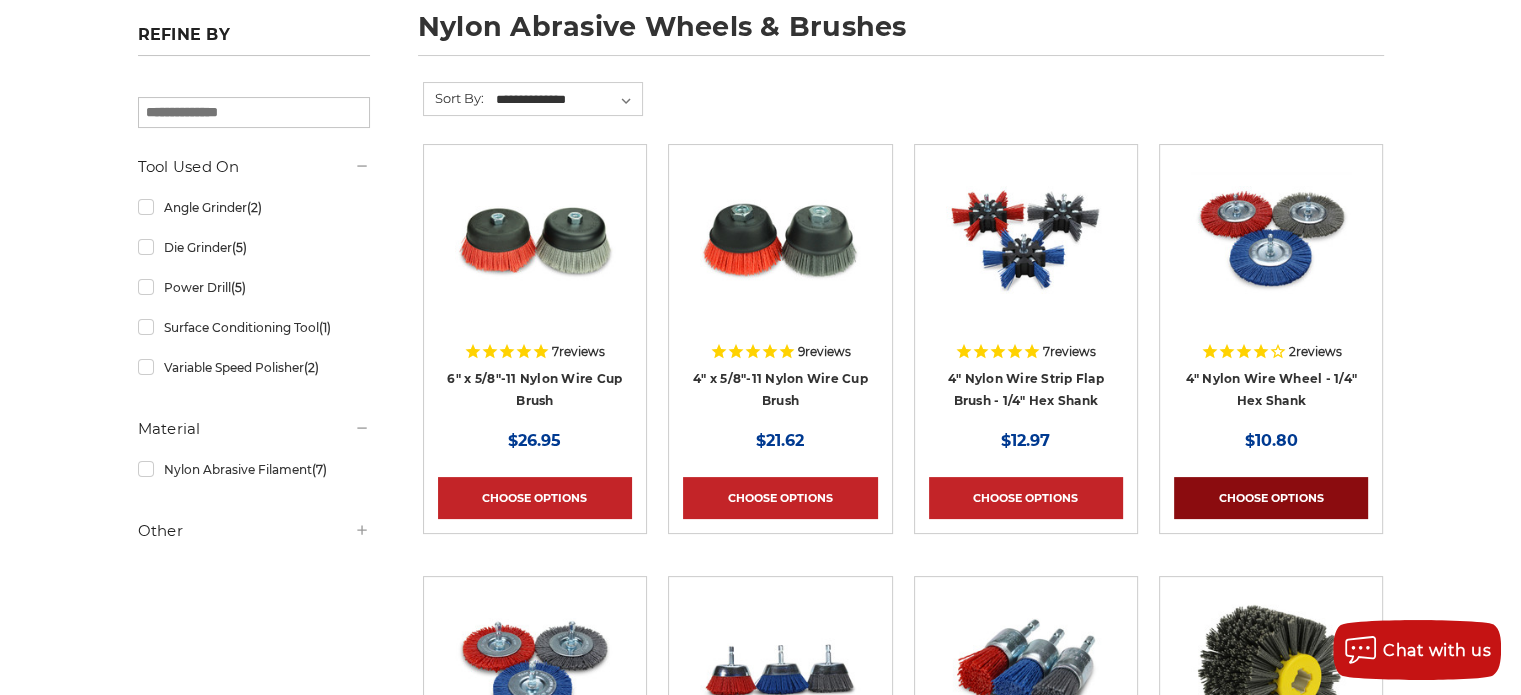 click on "Choose Options" at bounding box center (1271, 498) 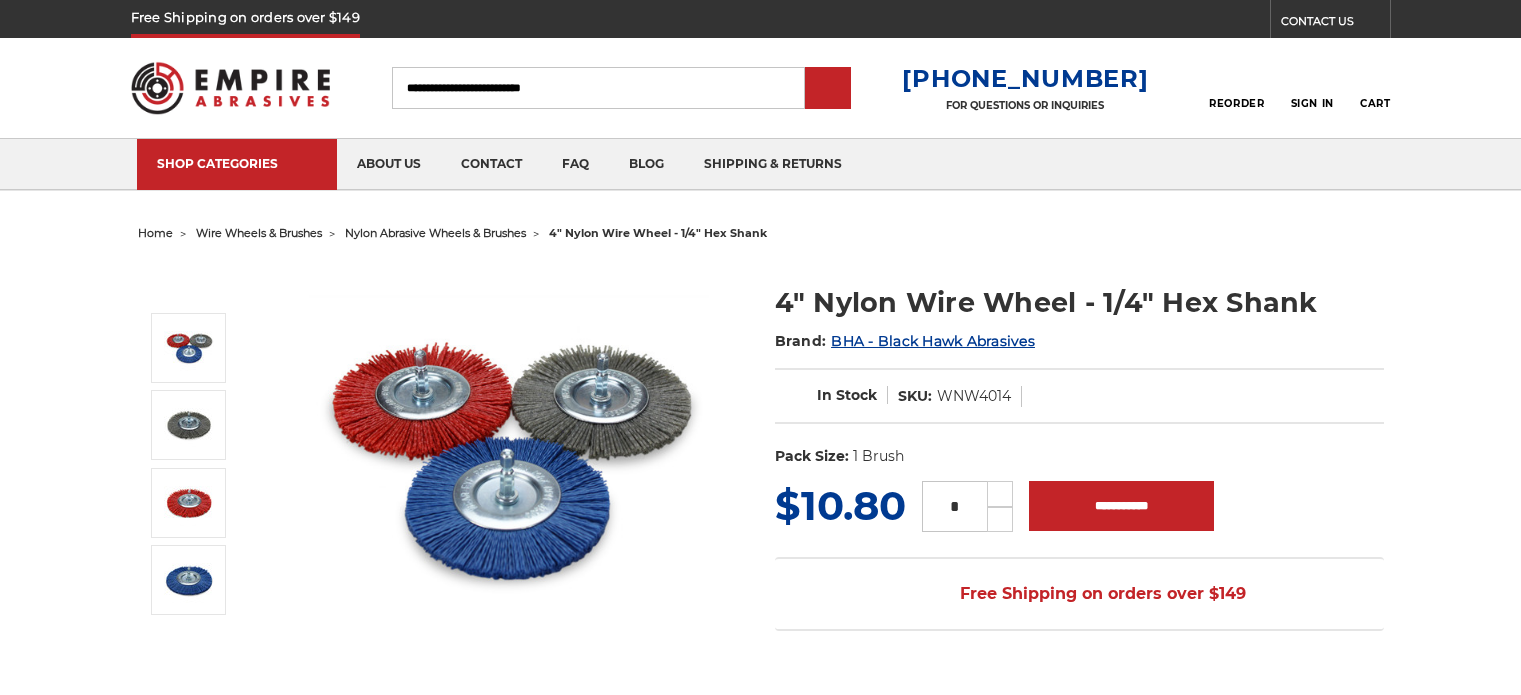 scroll, scrollTop: 0, scrollLeft: 0, axis: both 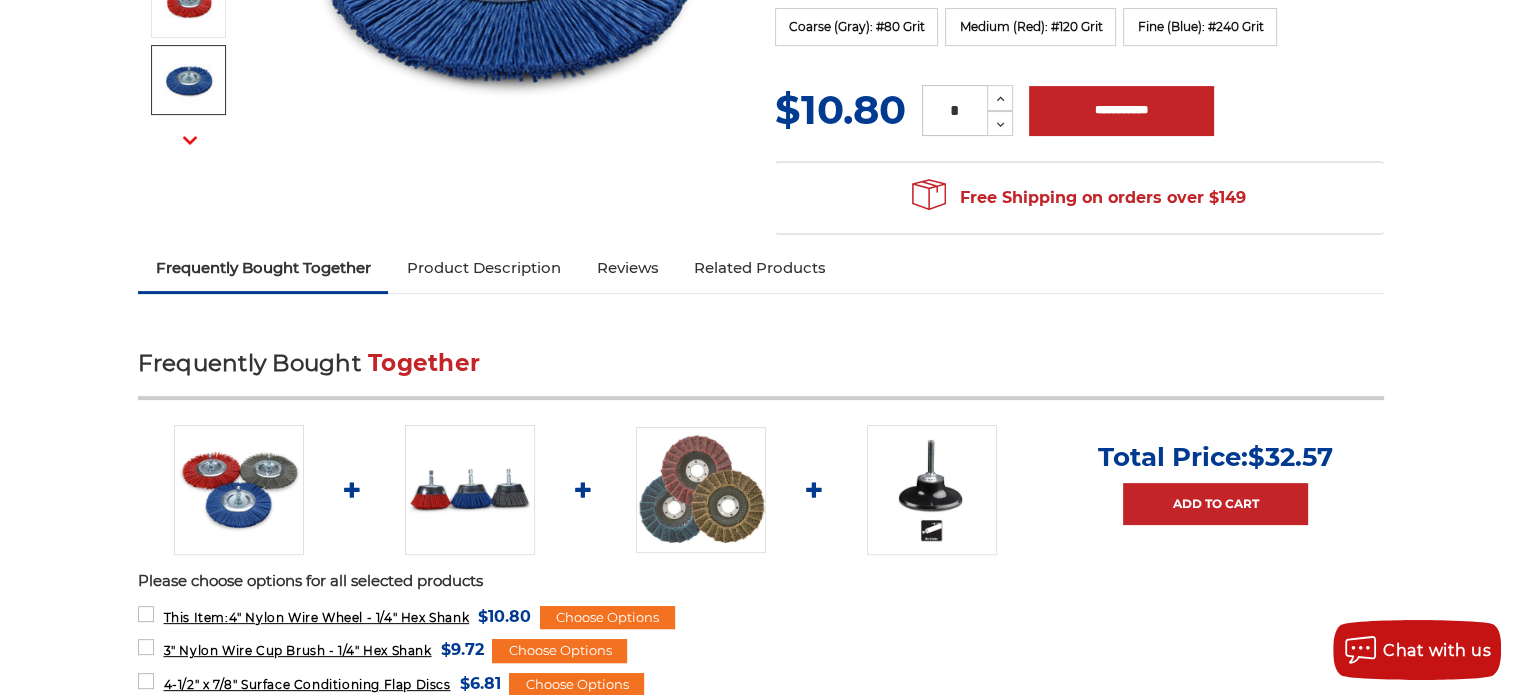 click on "Product Description" at bounding box center [483, 268] 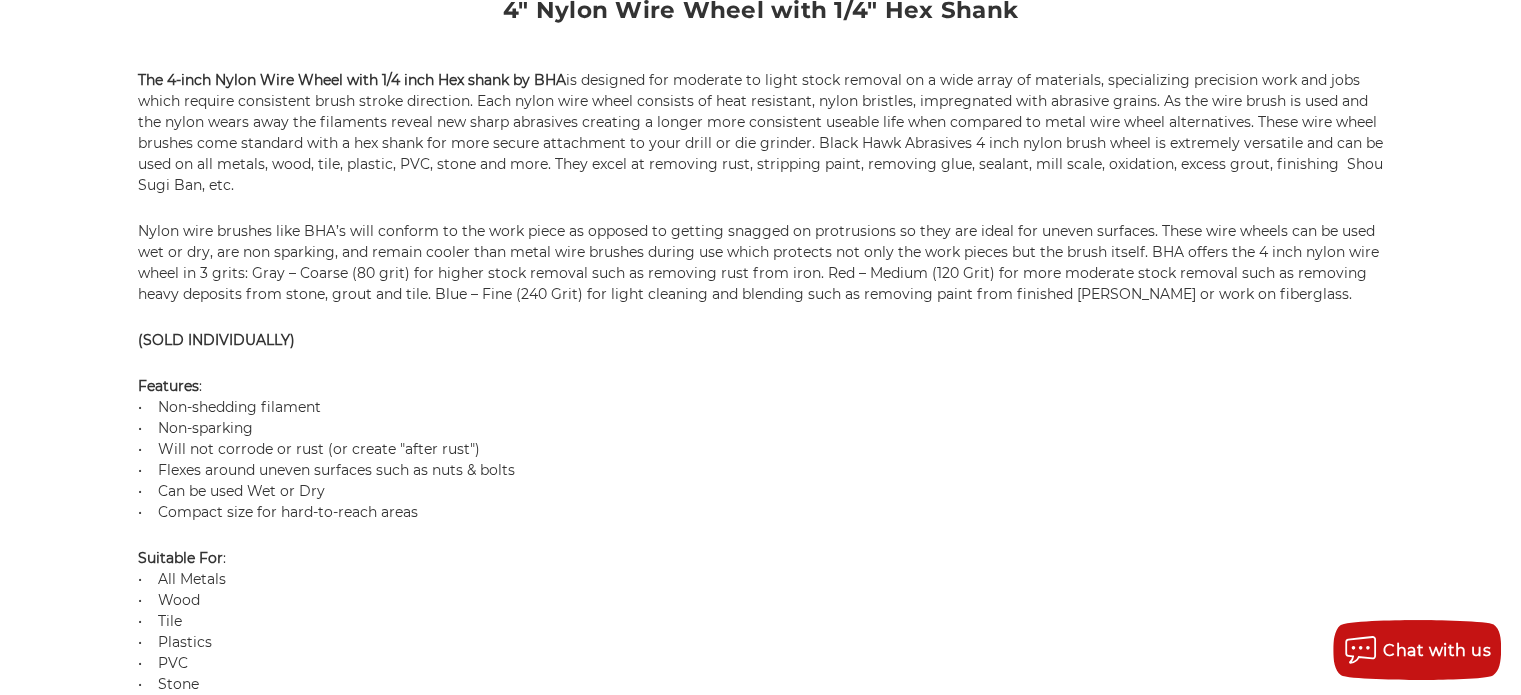 scroll, scrollTop: 1355, scrollLeft: 0, axis: vertical 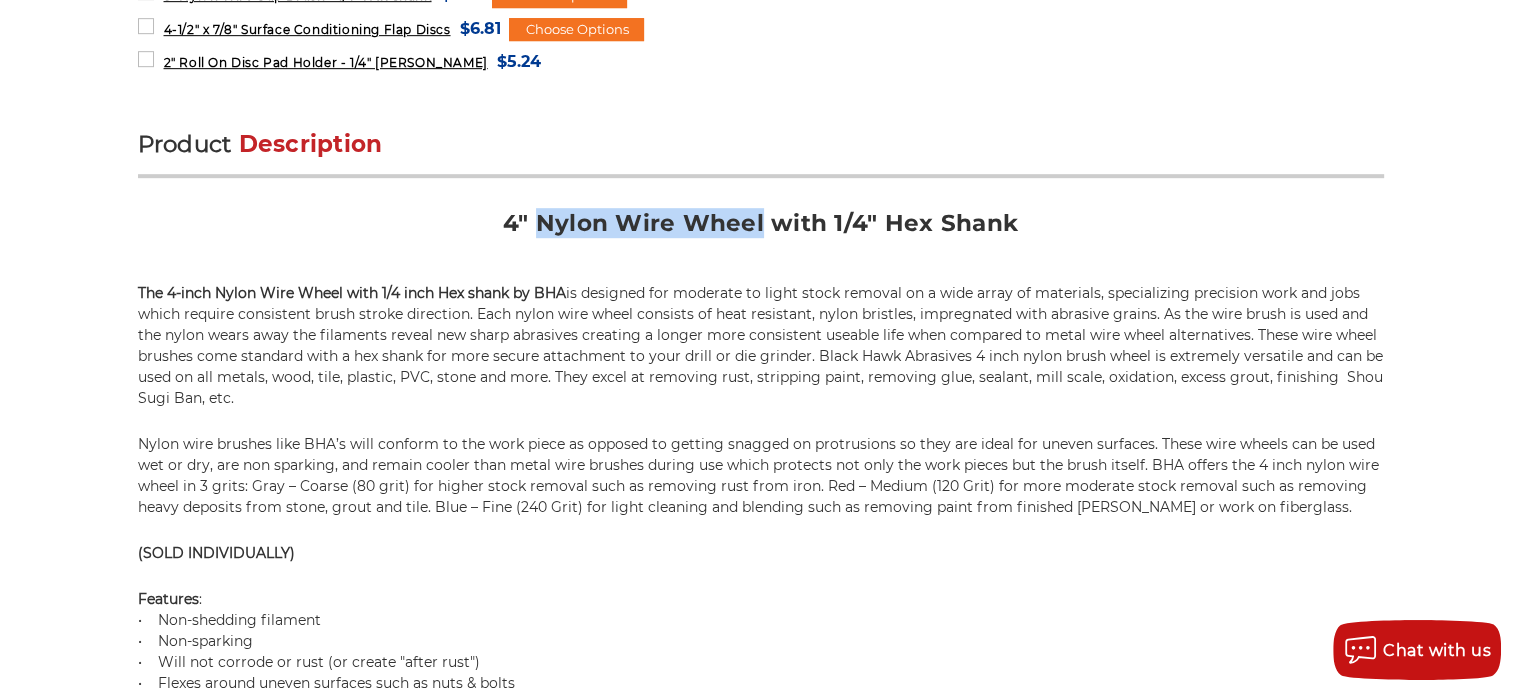 drag, startPoint x: 571, startPoint y: 216, endPoint x: 765, endPoint y: 211, distance: 194.06442 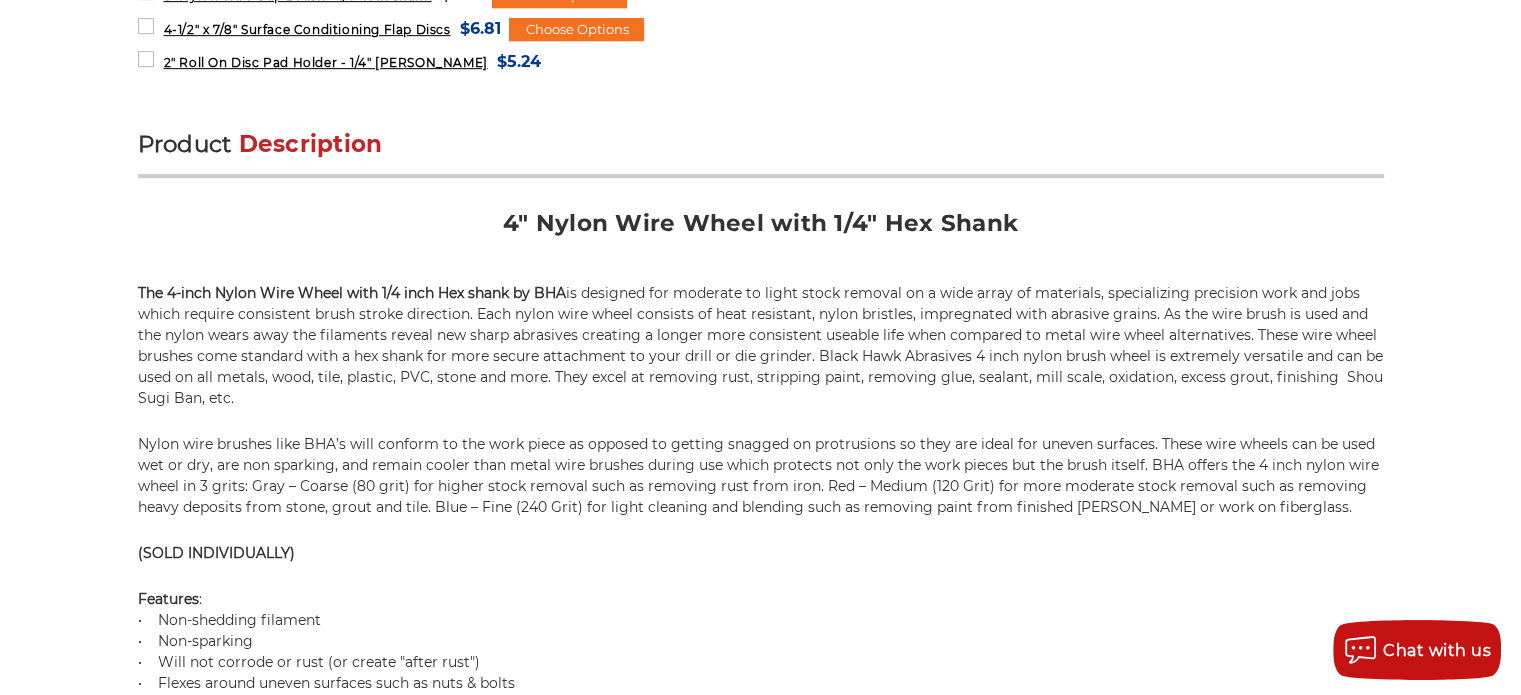 click on "The 4-inch Nylon Wire Wheel with 1/4 inch Hex shank by BHA  is designed for moderate to light stock removal on a wide array of materials, specializing precision work and jobs which require consistent brush stroke direction. Each nylon wire wheel consists of heat resistant, nylon bristles, impregnated with abrasive grains. As the wire brush is used and the nylon wears away the filaments reveal new sharp abrasives creating a longer more consistent useable life when compared to metal wire wheel alternatives. These wire wheel brushes come standard with a hex shank for more secure attachment to your drill or die grinder. Black Hawk Abrasives 4 inch nylon brush wheel is extremely versatile and can be used on all metals, wood, tile, plastic, PVC, stone and more. They excel at removing rust, stripping paint, removing glue, sealant, mill scale, oxidation, excess grout, finishing  Shou Sugi Ban, etc." at bounding box center (761, 346) 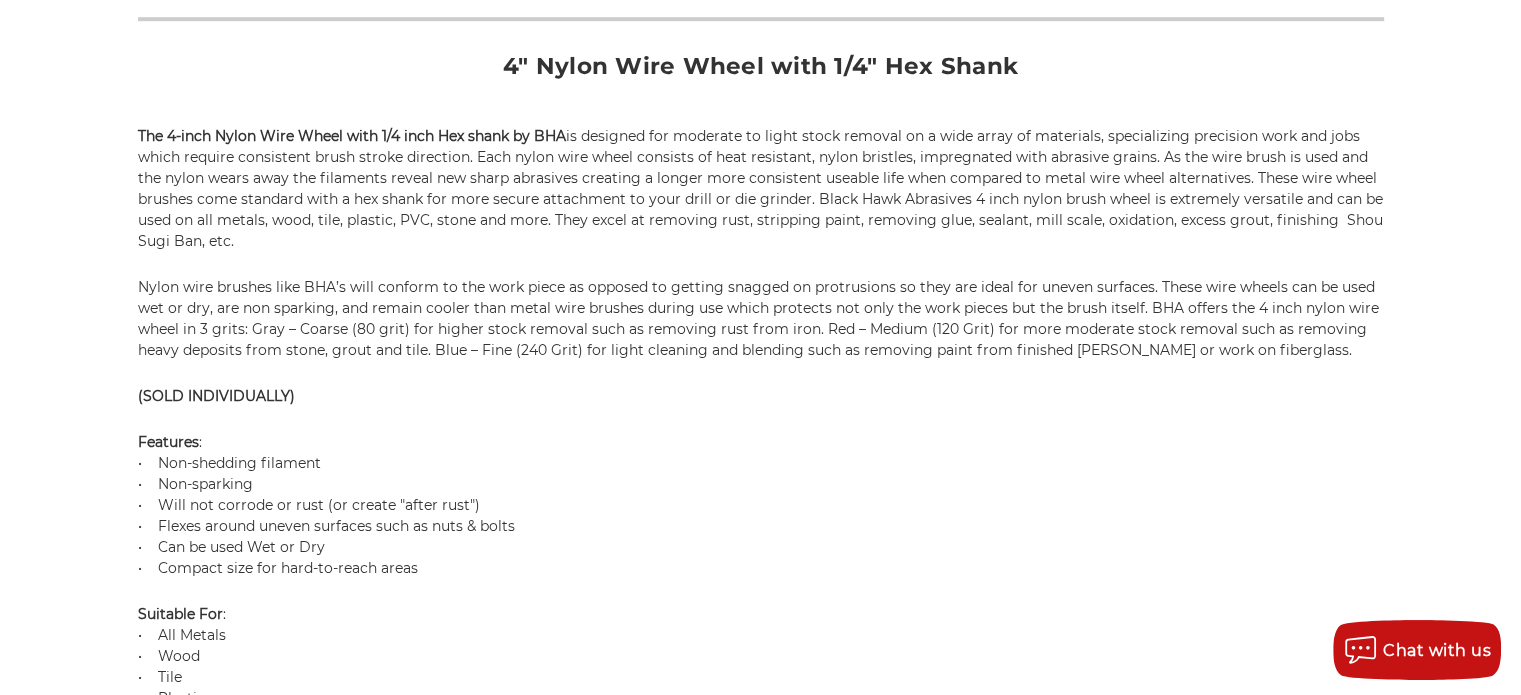 scroll, scrollTop: 1055, scrollLeft: 0, axis: vertical 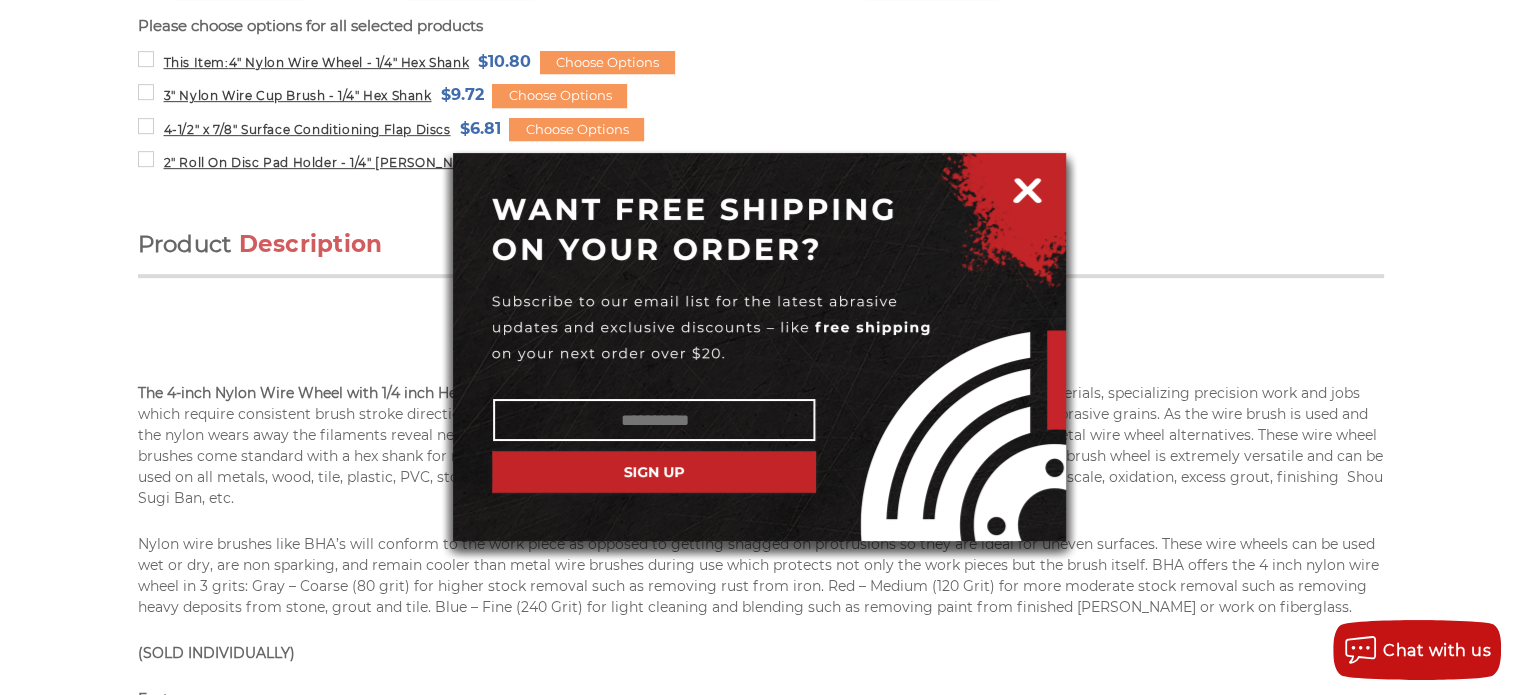 click at bounding box center [1027, 187] 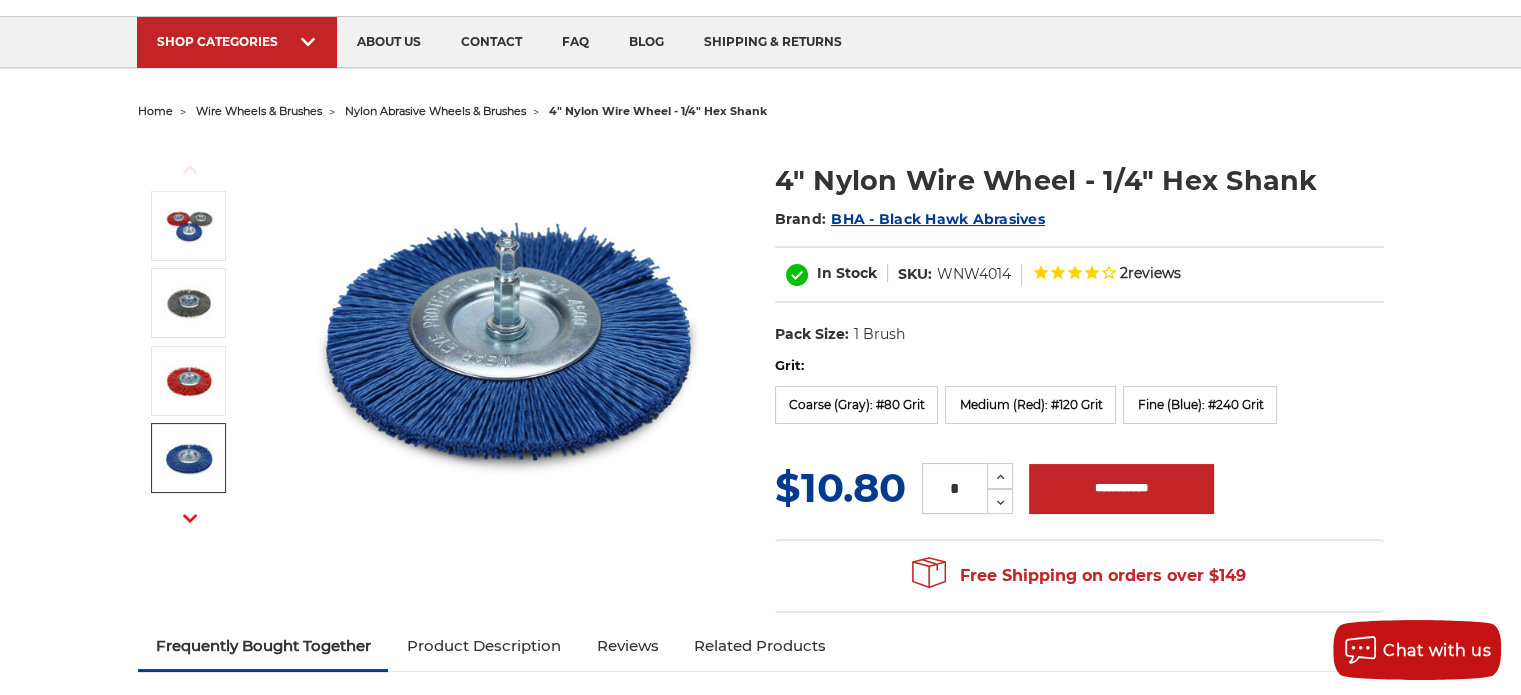scroll, scrollTop: 155, scrollLeft: 0, axis: vertical 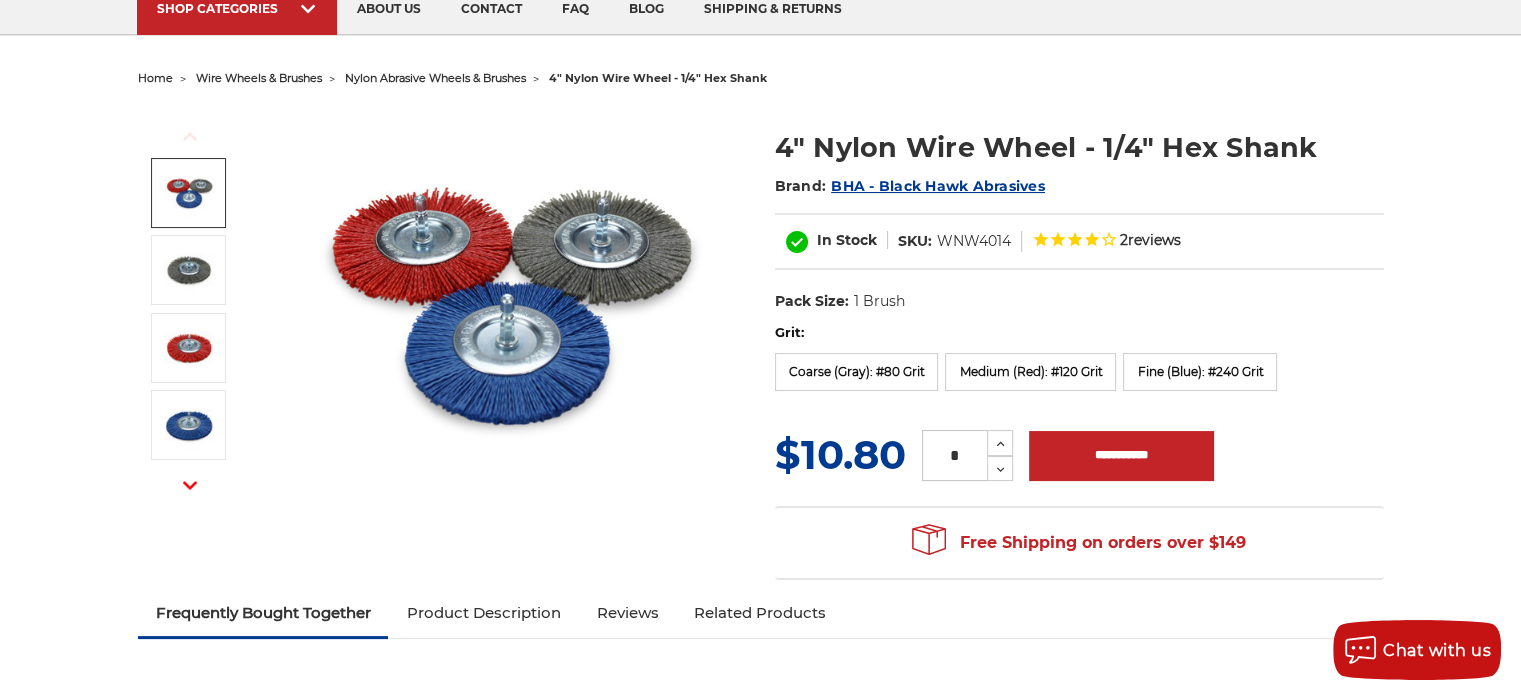 click at bounding box center [189, 193] 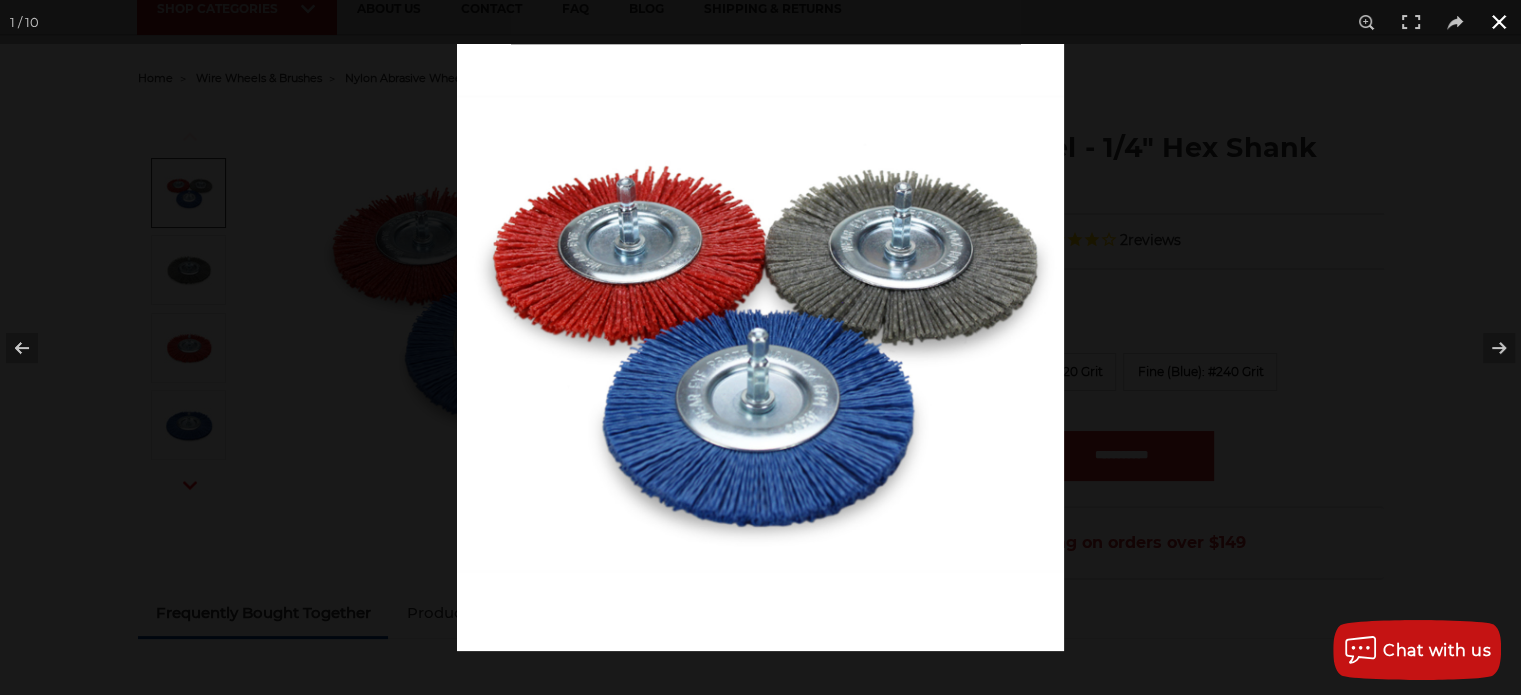 click at bounding box center (760, 347) 